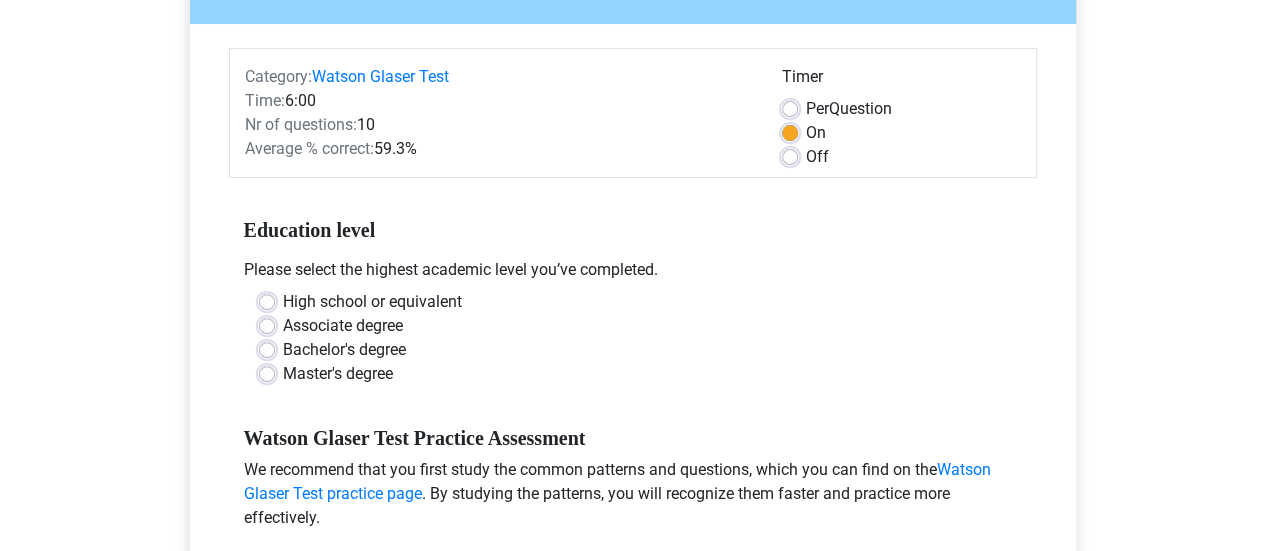 scroll, scrollTop: 292, scrollLeft: 0, axis: vertical 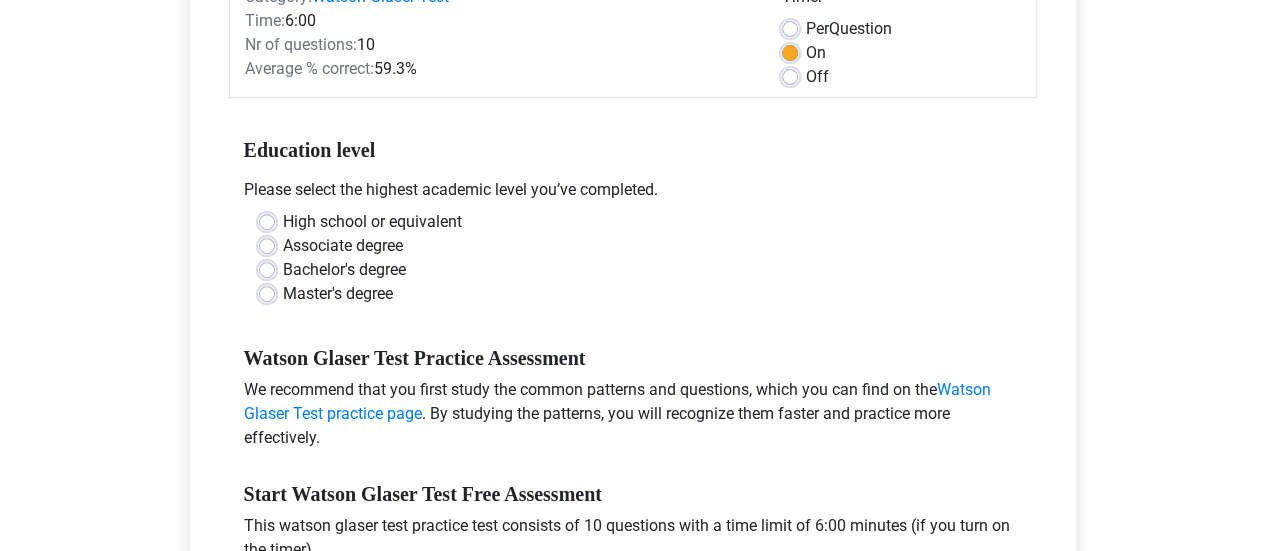 click on "Associate degree" at bounding box center [343, 246] 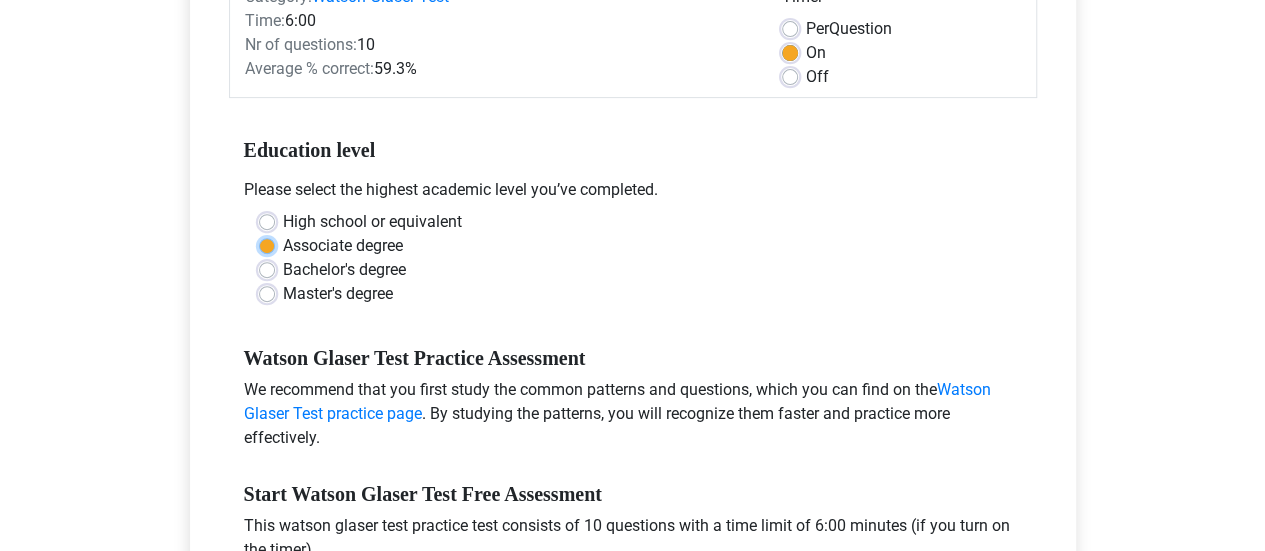 click on "Associate degree" at bounding box center [267, 244] 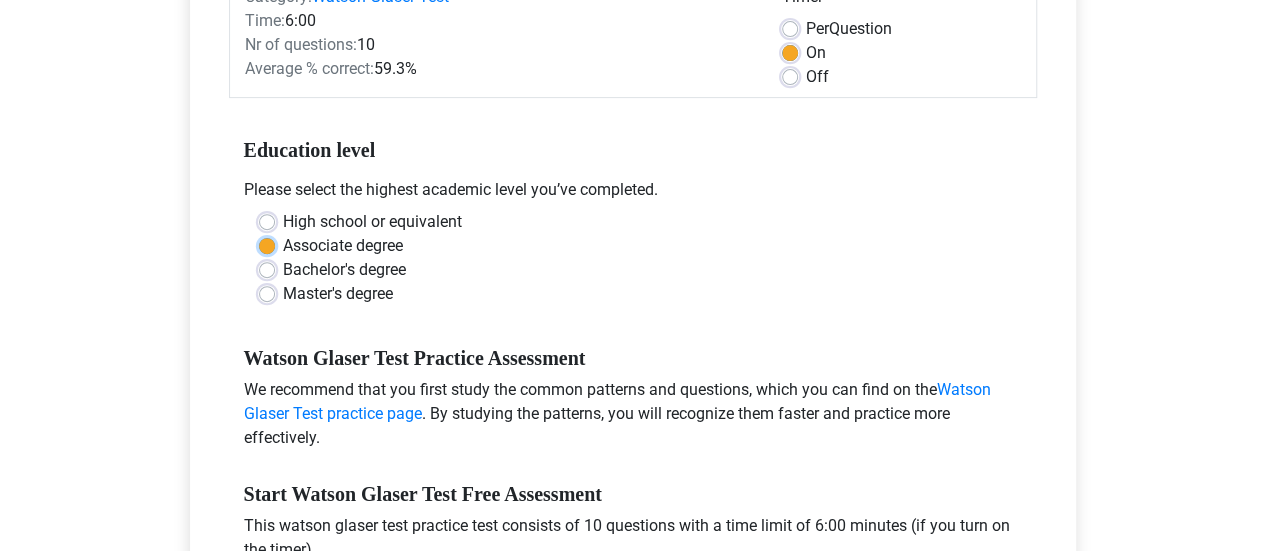 scroll, scrollTop: 774, scrollLeft: 0, axis: vertical 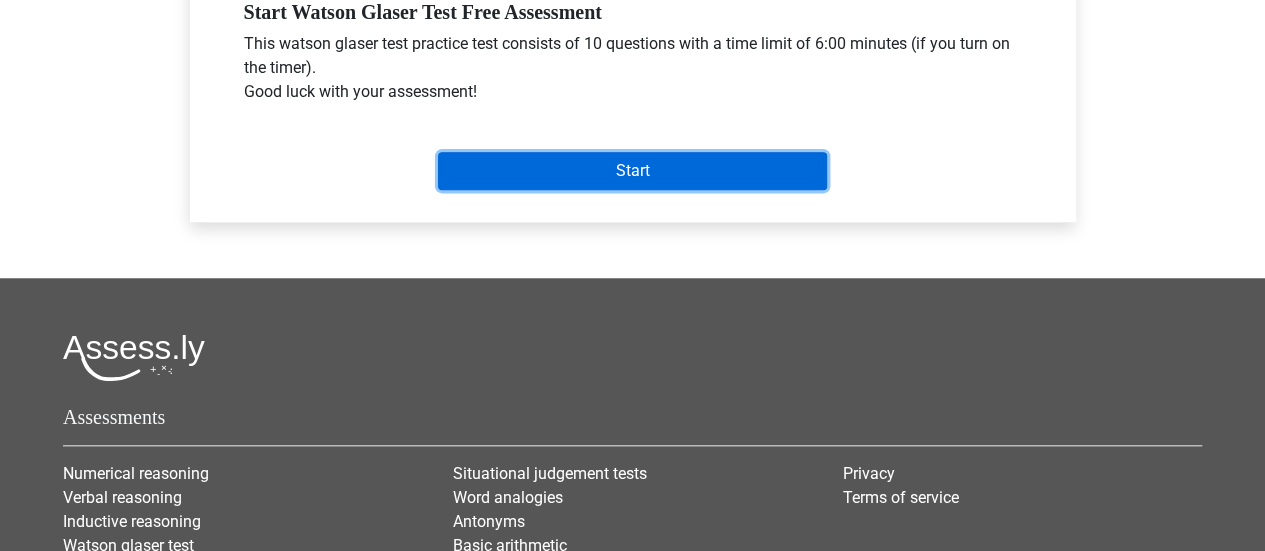 click on "Start" at bounding box center (632, 171) 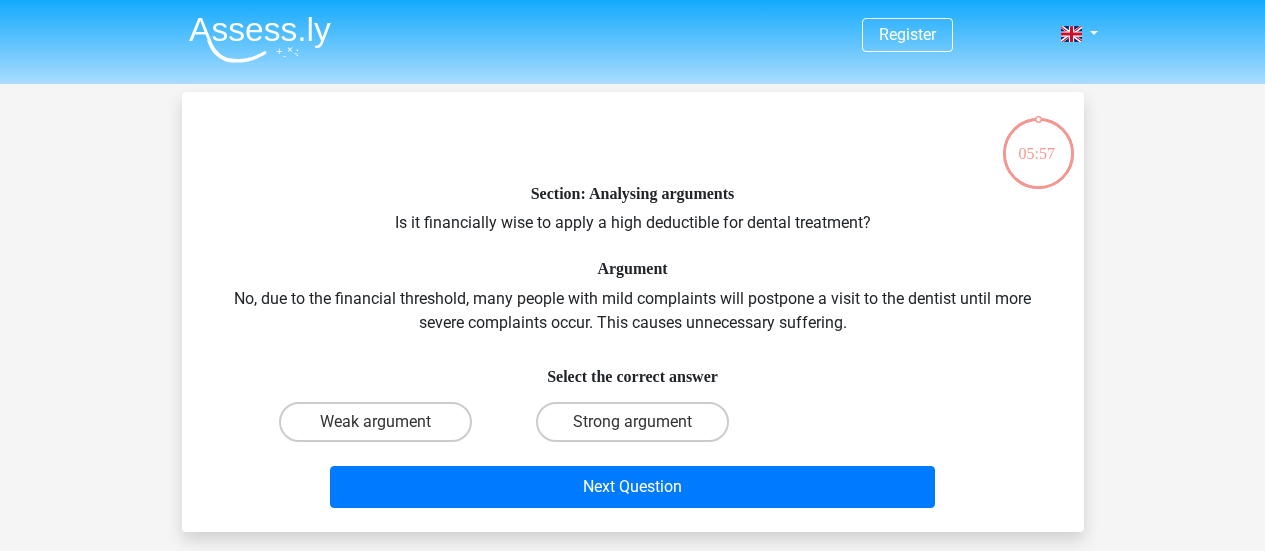 scroll, scrollTop: 0, scrollLeft: 0, axis: both 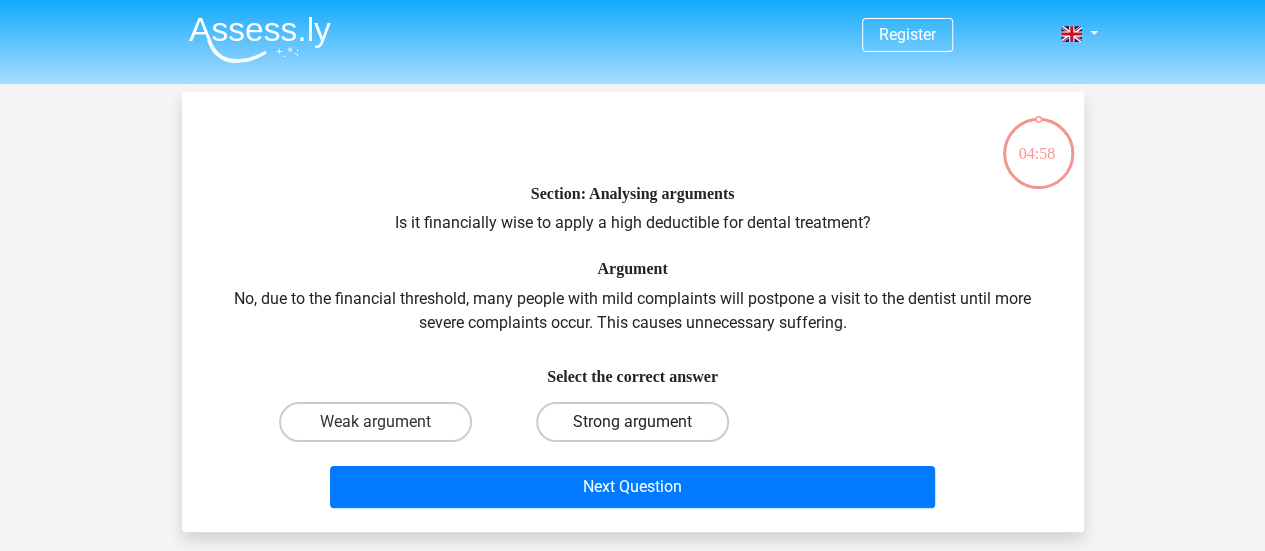 click on "Strong argument" at bounding box center [632, 422] 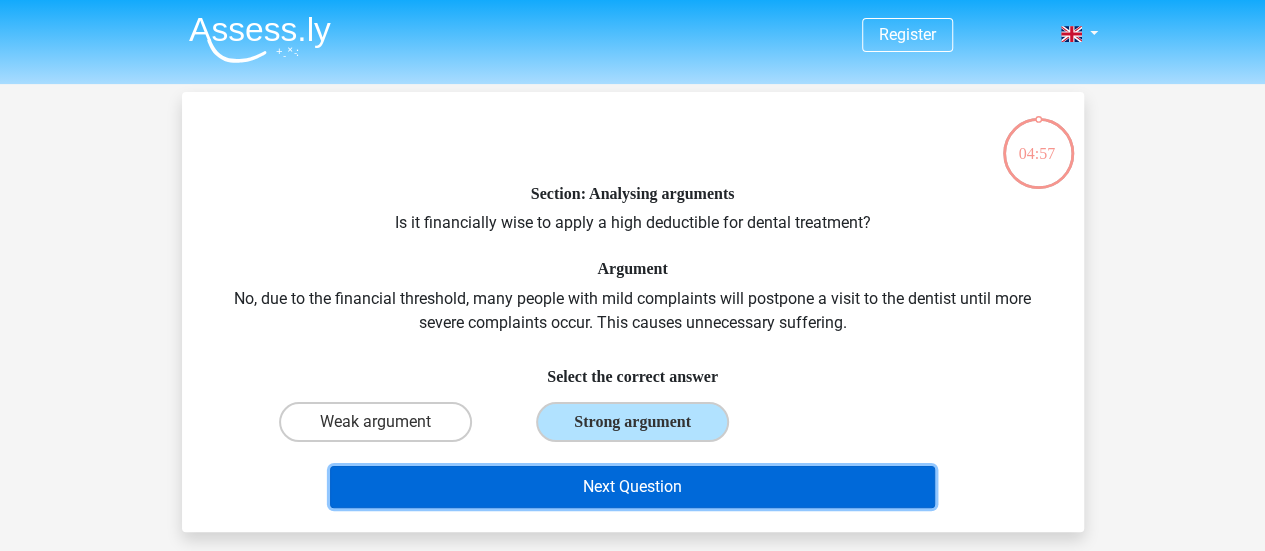 click on "Next Question" at bounding box center (632, 487) 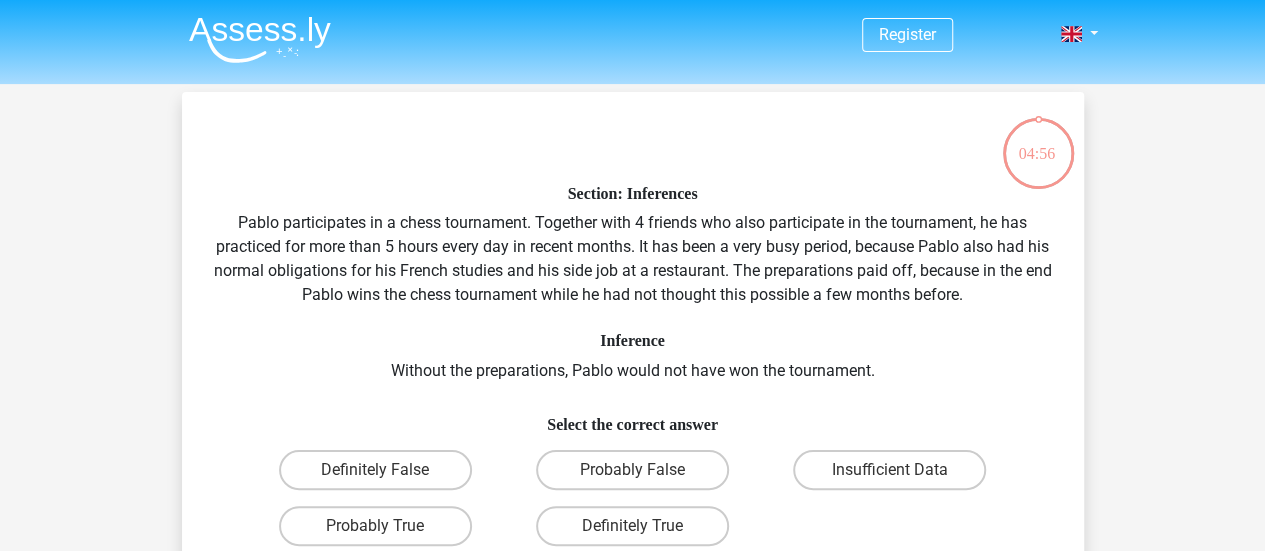 scroll, scrollTop: 92, scrollLeft: 0, axis: vertical 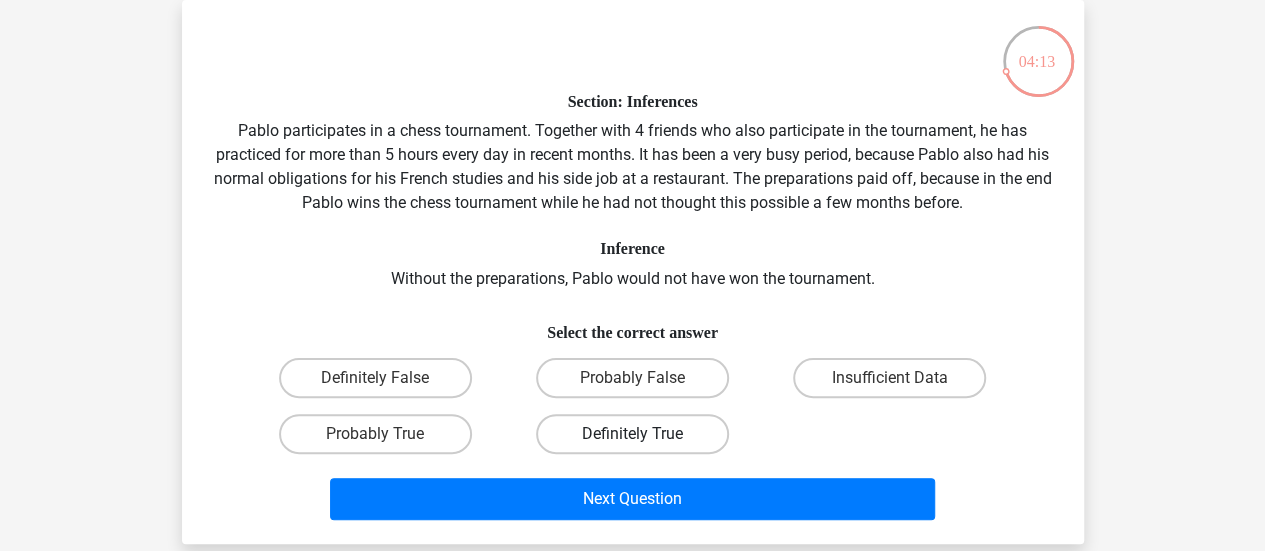 click on "Definitely True" at bounding box center (632, 434) 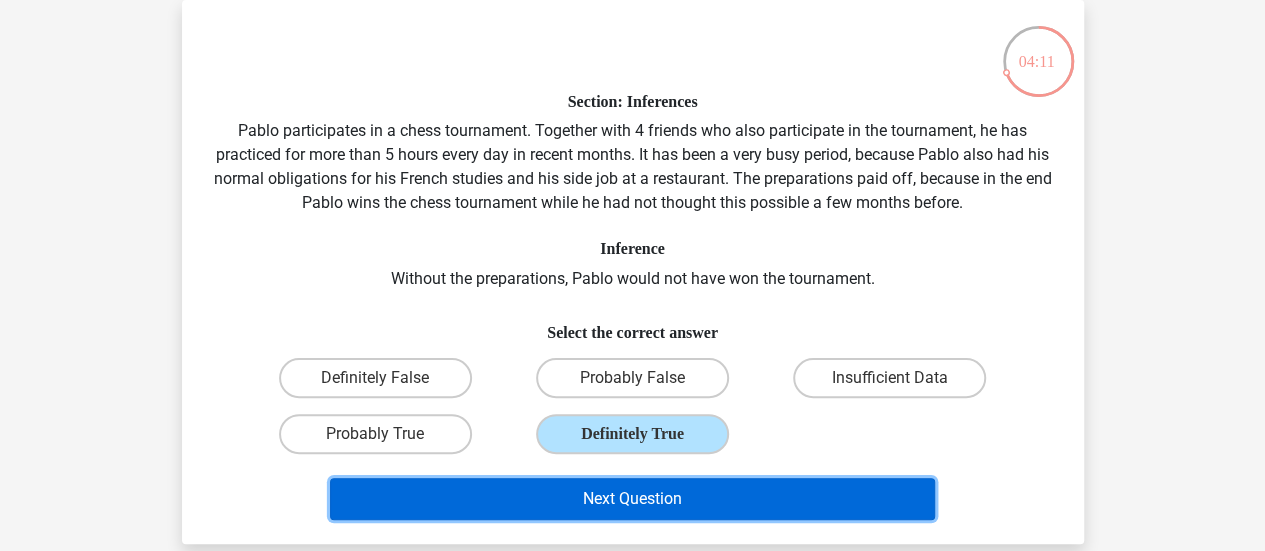 click on "Next Question" at bounding box center [632, 499] 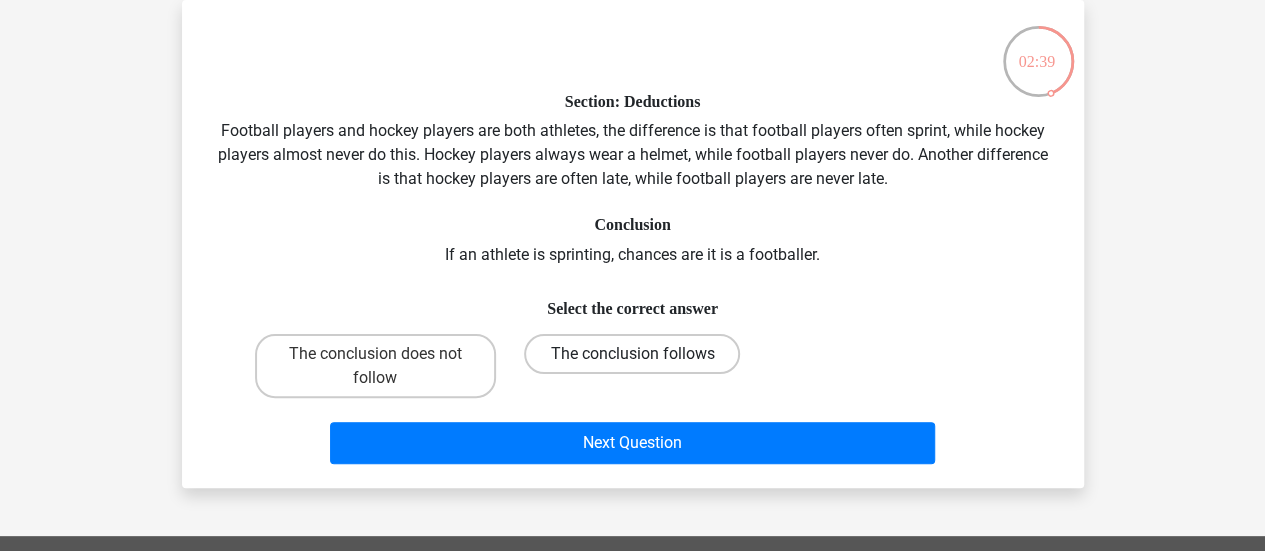click on "The conclusion follows" at bounding box center (632, 354) 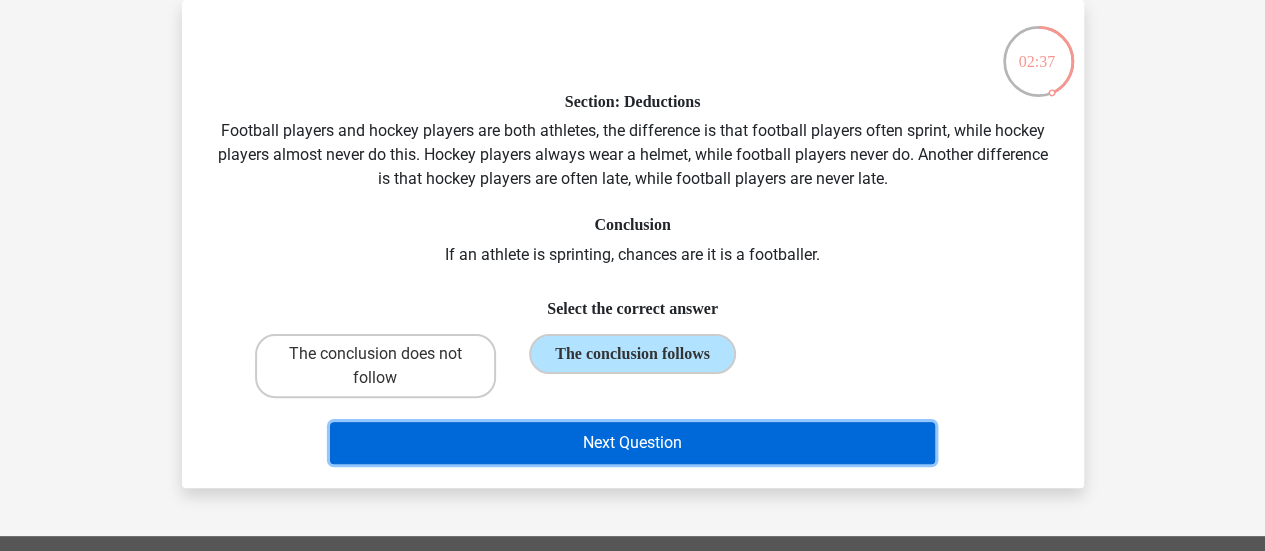 click on "Next Question" at bounding box center [632, 443] 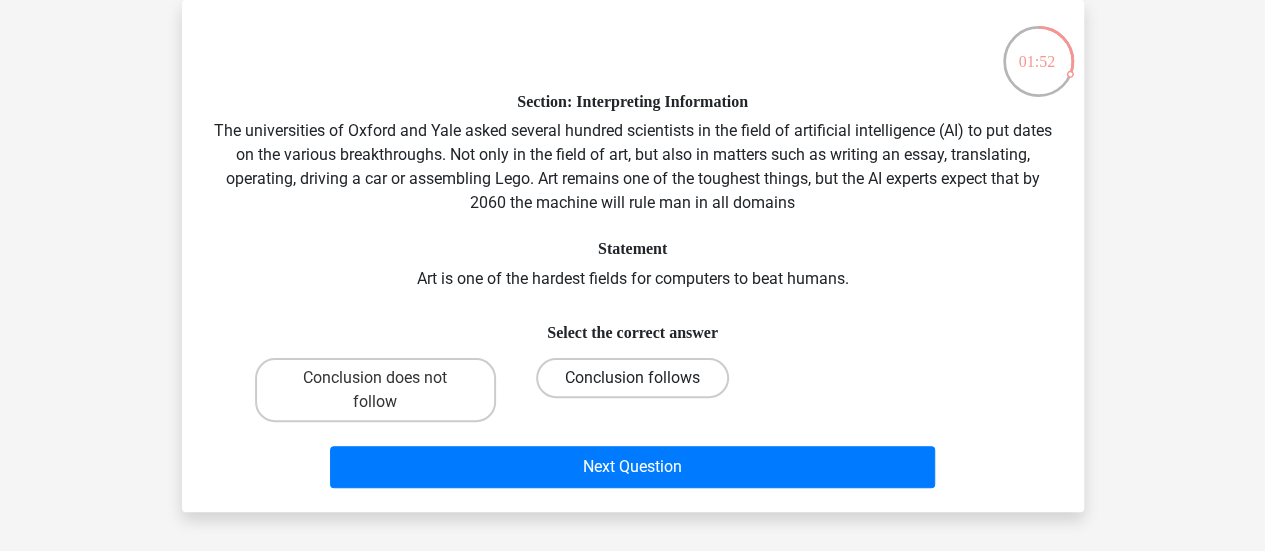 click on "Conclusion follows" at bounding box center (632, 378) 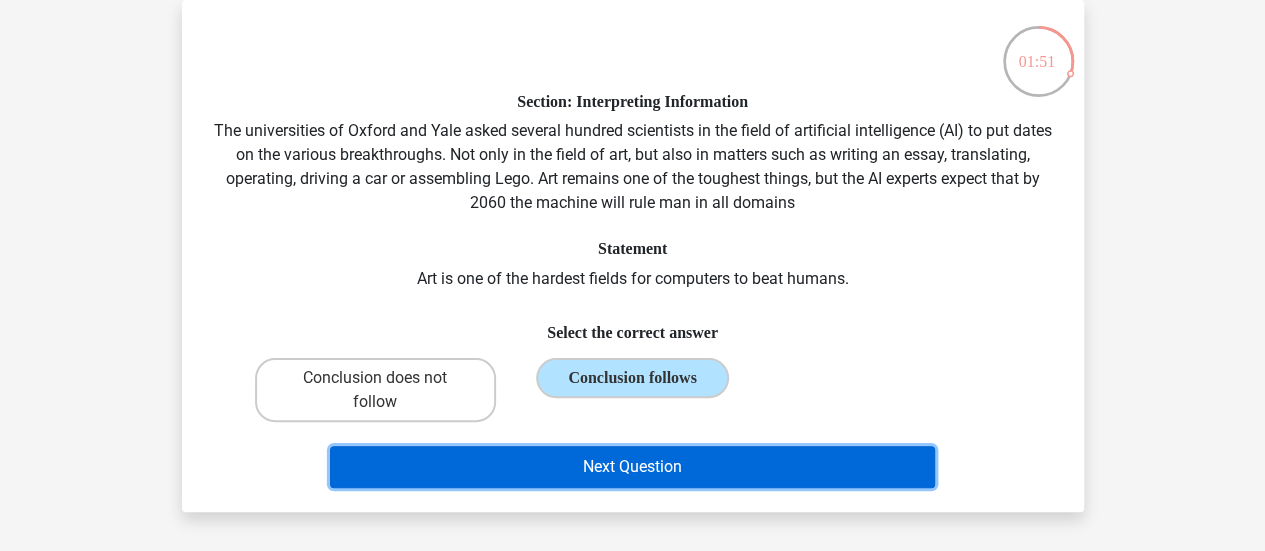 click on "Next Question" at bounding box center (632, 467) 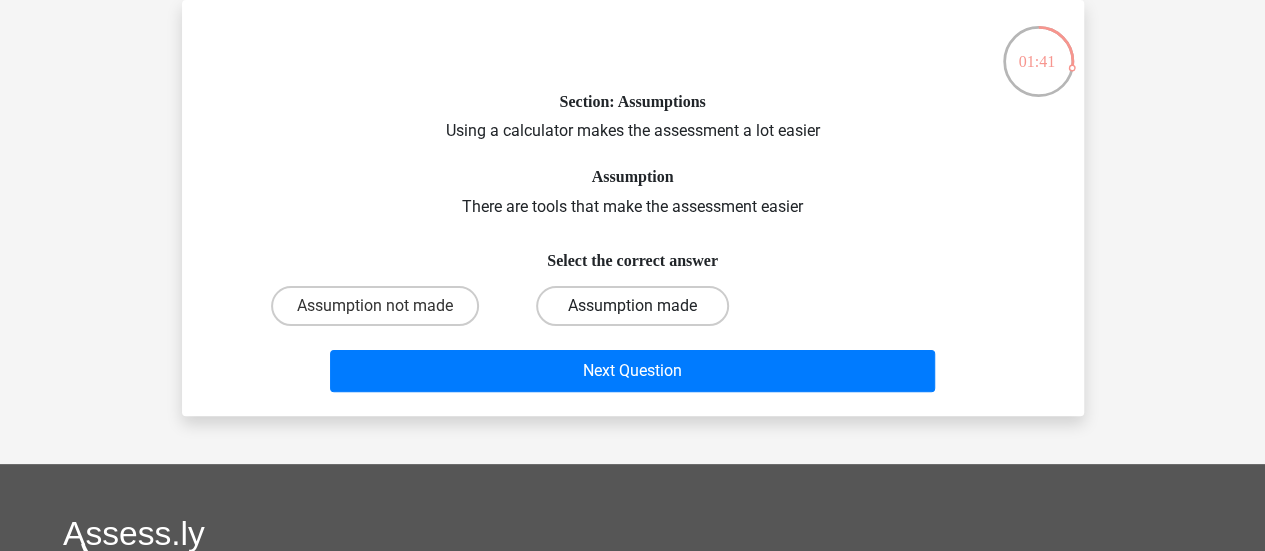 click on "Assumption made" at bounding box center [632, 306] 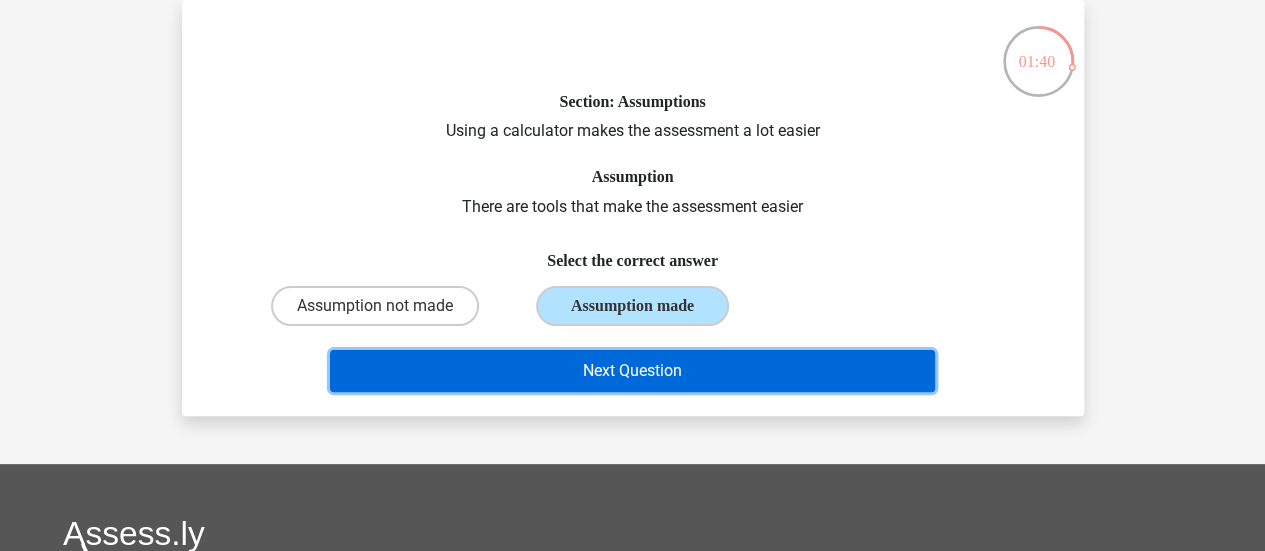 click on "Next Question" at bounding box center (632, 371) 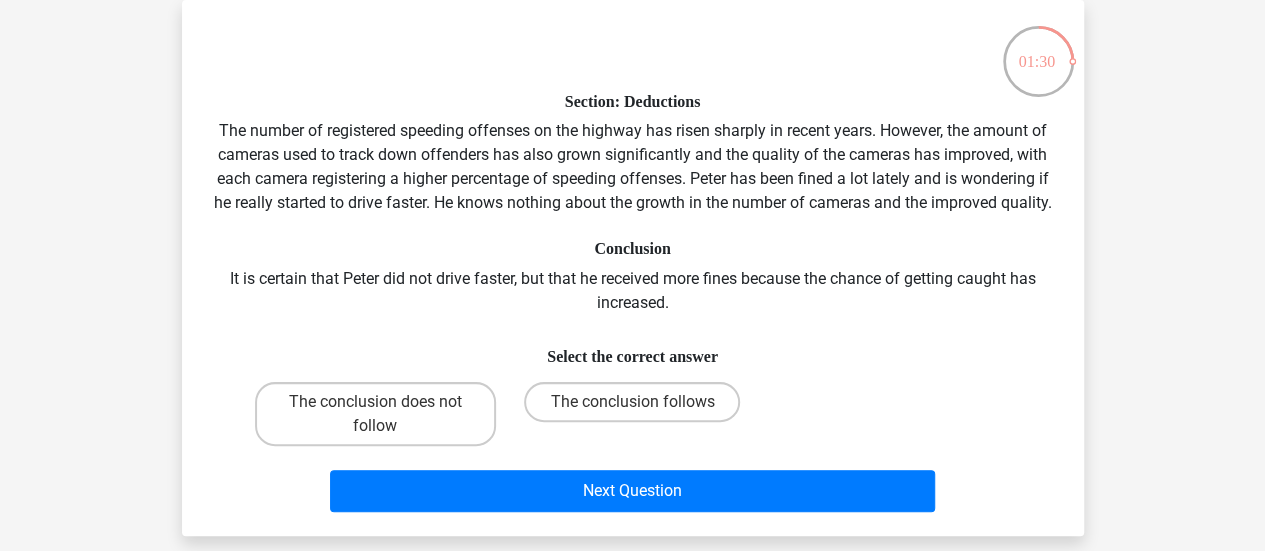 scroll, scrollTop: 0, scrollLeft: 0, axis: both 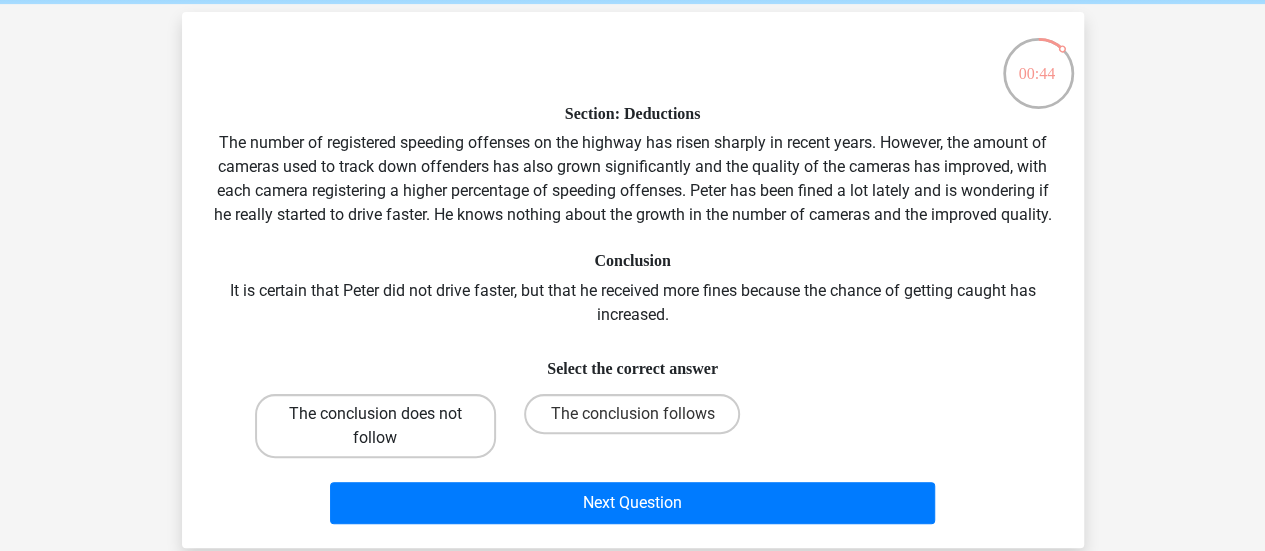 click on "The conclusion does not follow" at bounding box center [375, 426] 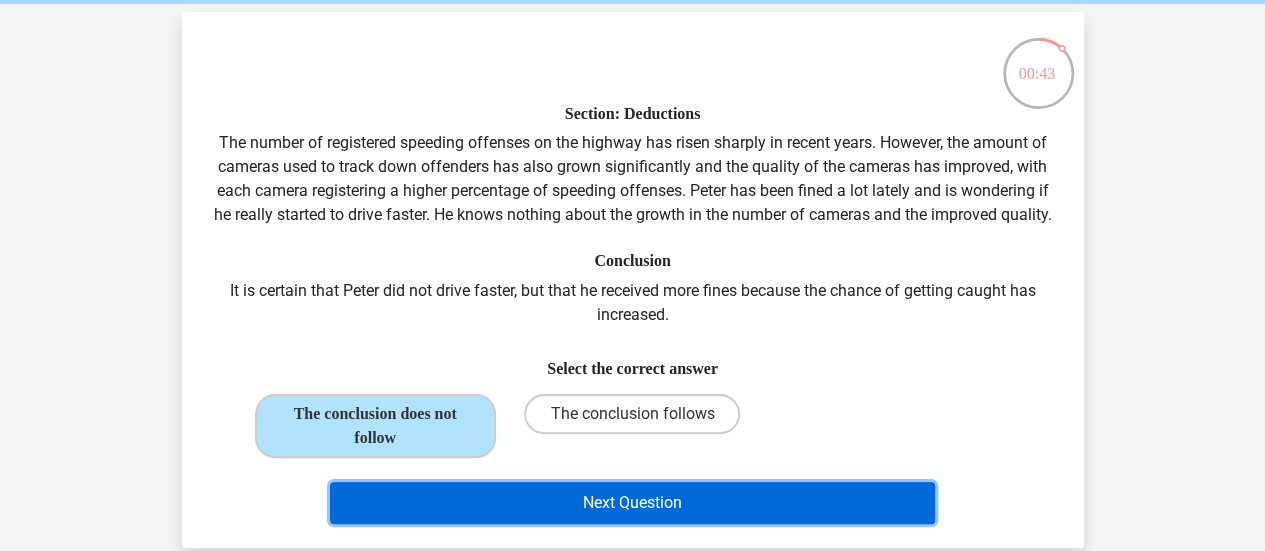 click on "Next Question" at bounding box center (632, 503) 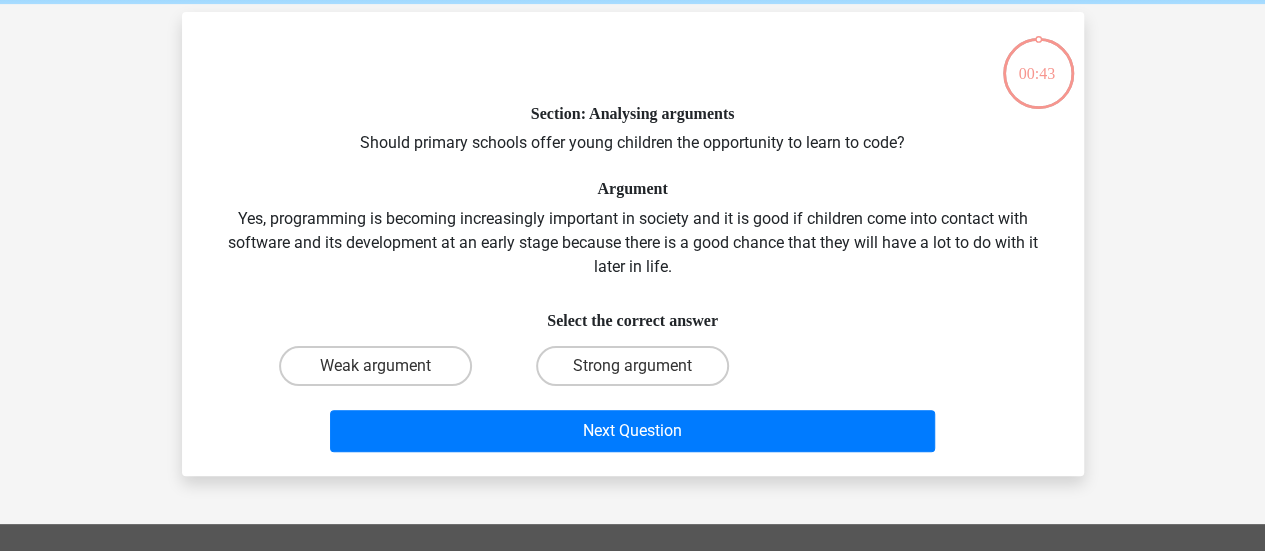 scroll, scrollTop: 92, scrollLeft: 0, axis: vertical 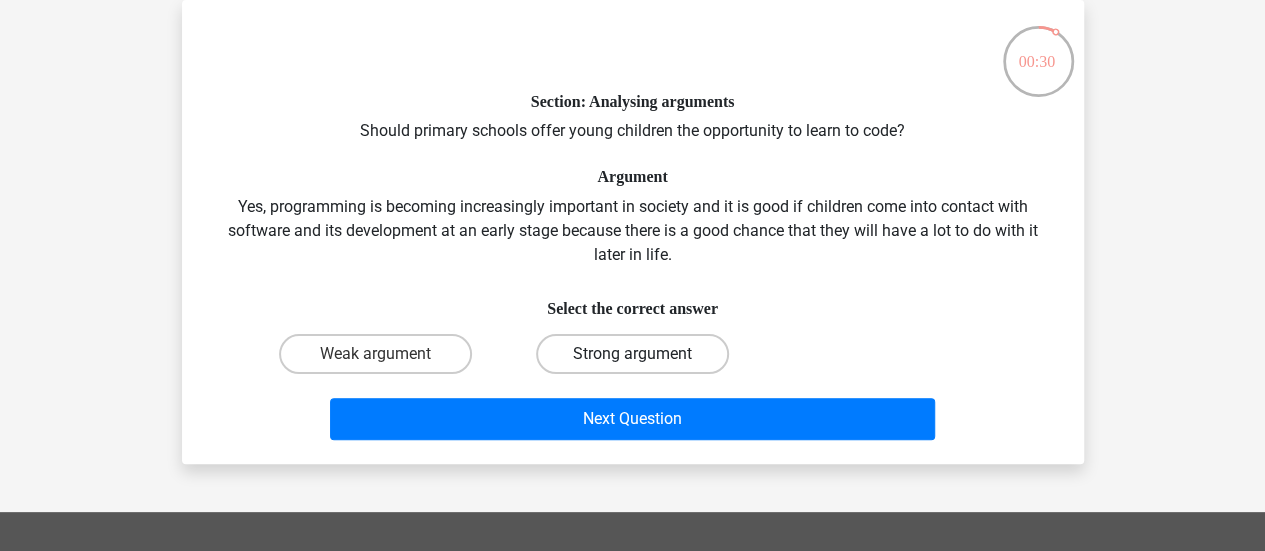 click on "Strong argument" at bounding box center (632, 354) 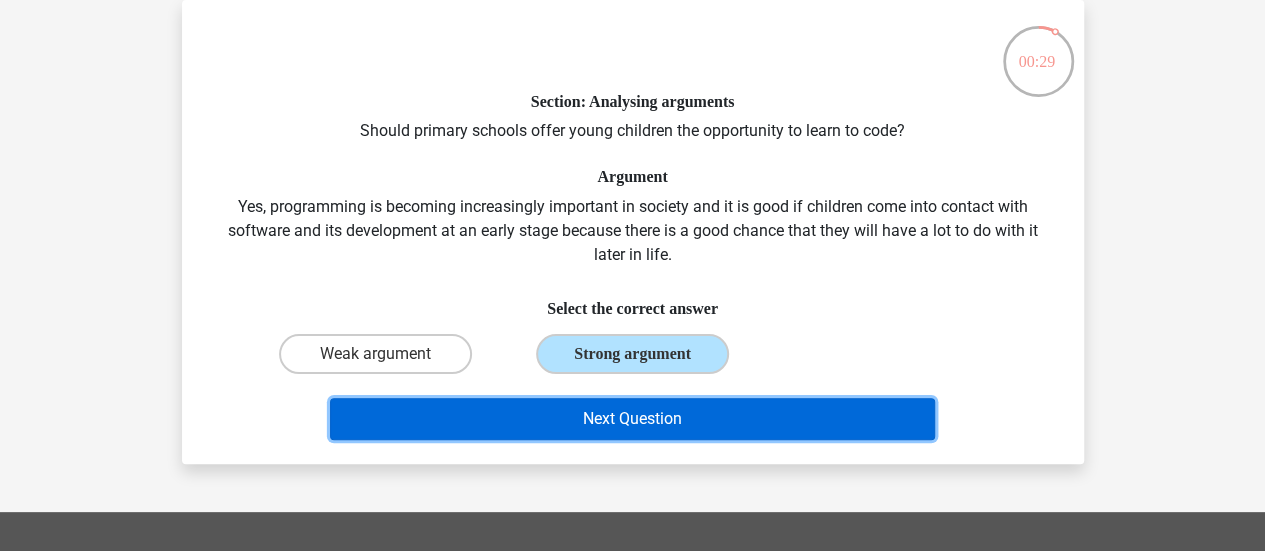 click on "Next Question" at bounding box center [632, 419] 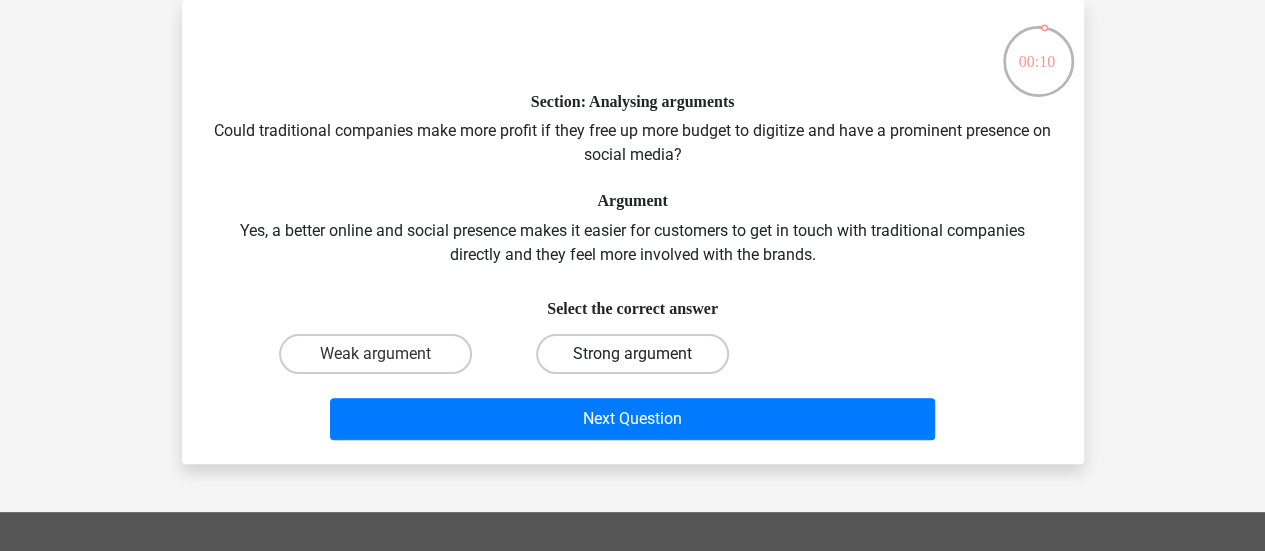 drag, startPoint x: 585, startPoint y: 335, endPoint x: 607, endPoint y: 353, distance: 28.42534 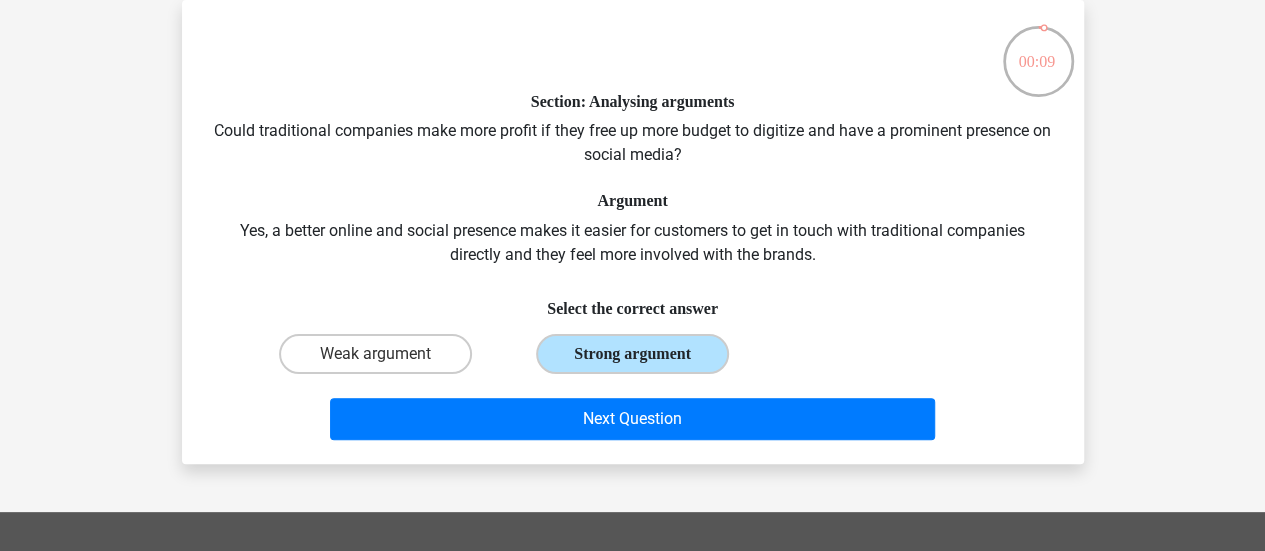 click on "Strong argument" at bounding box center [632, 354] 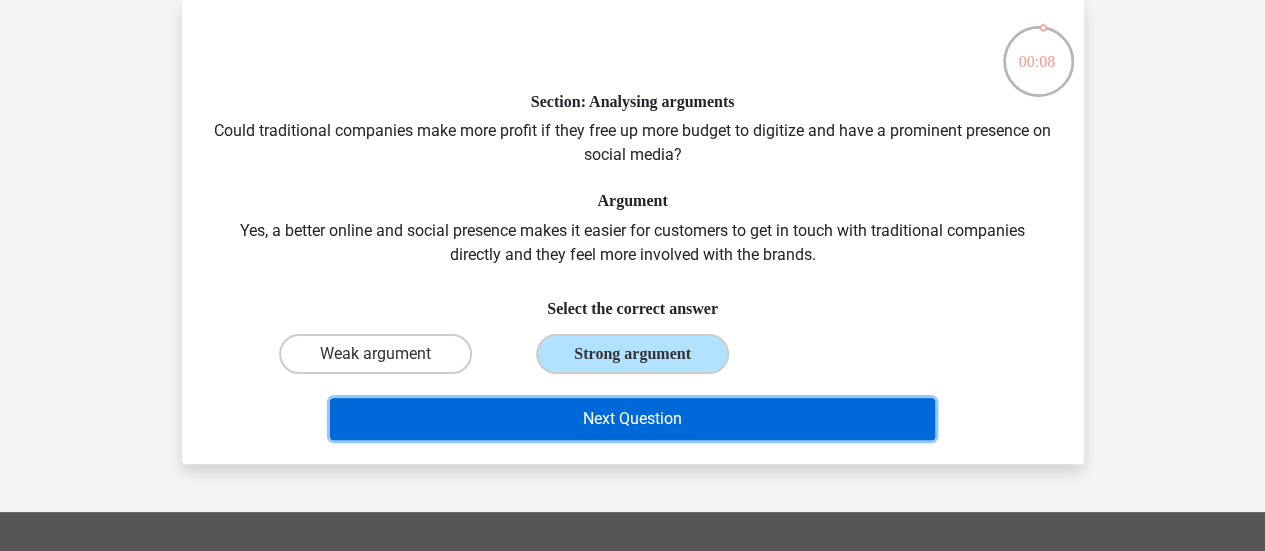 click on "Next Question" at bounding box center (632, 419) 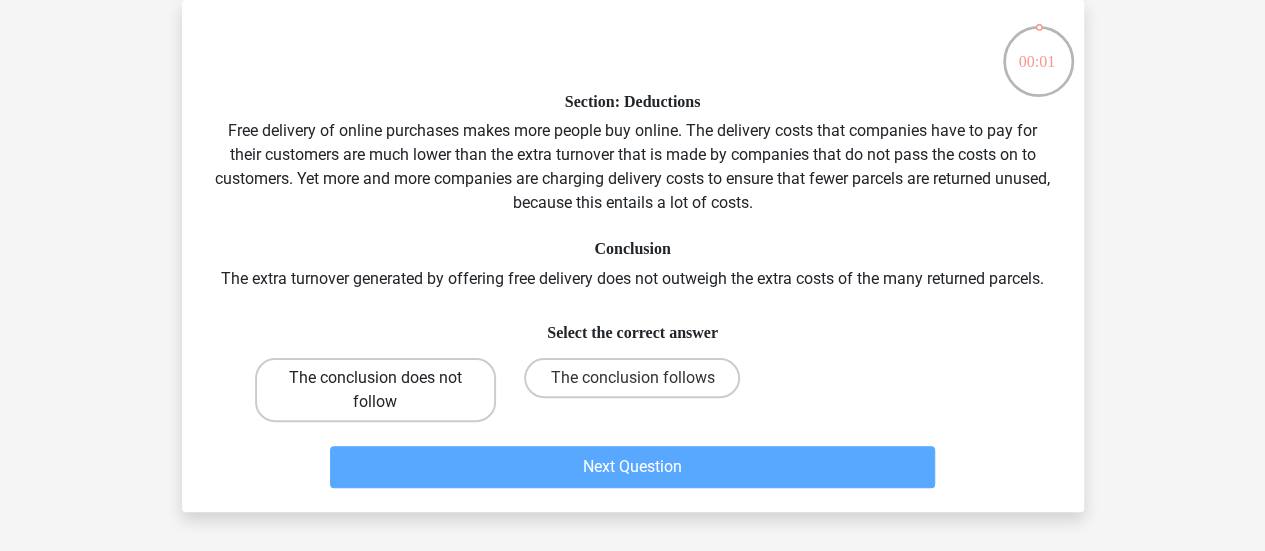 click on "The conclusion does not follow" at bounding box center [375, 390] 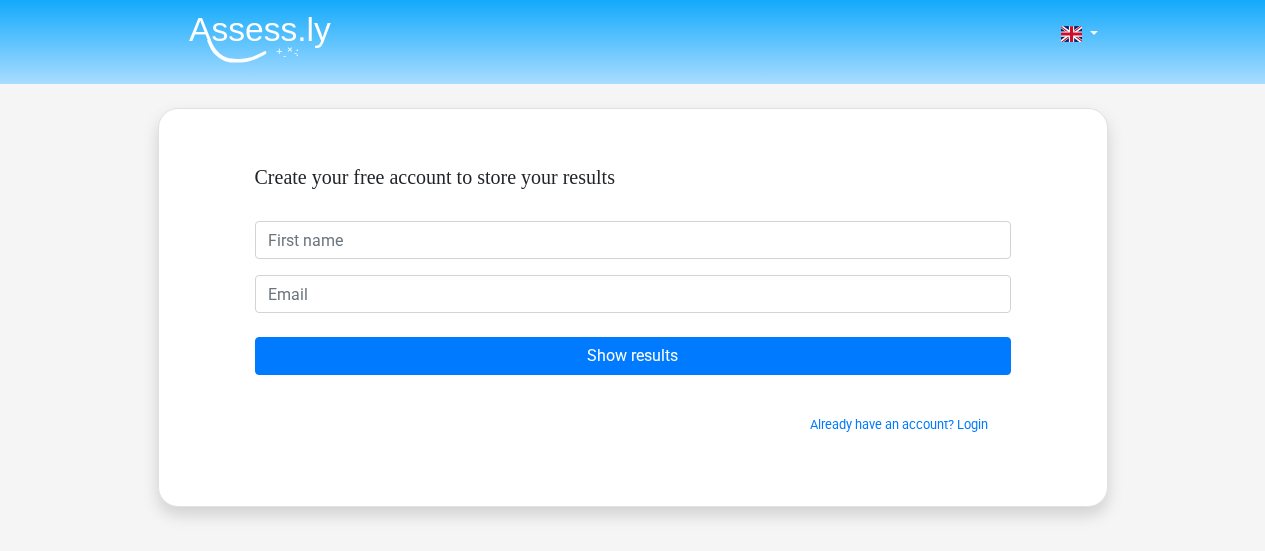 drag, startPoint x: 0, startPoint y: 0, endPoint x: 432, endPoint y: 296, distance: 523.6793 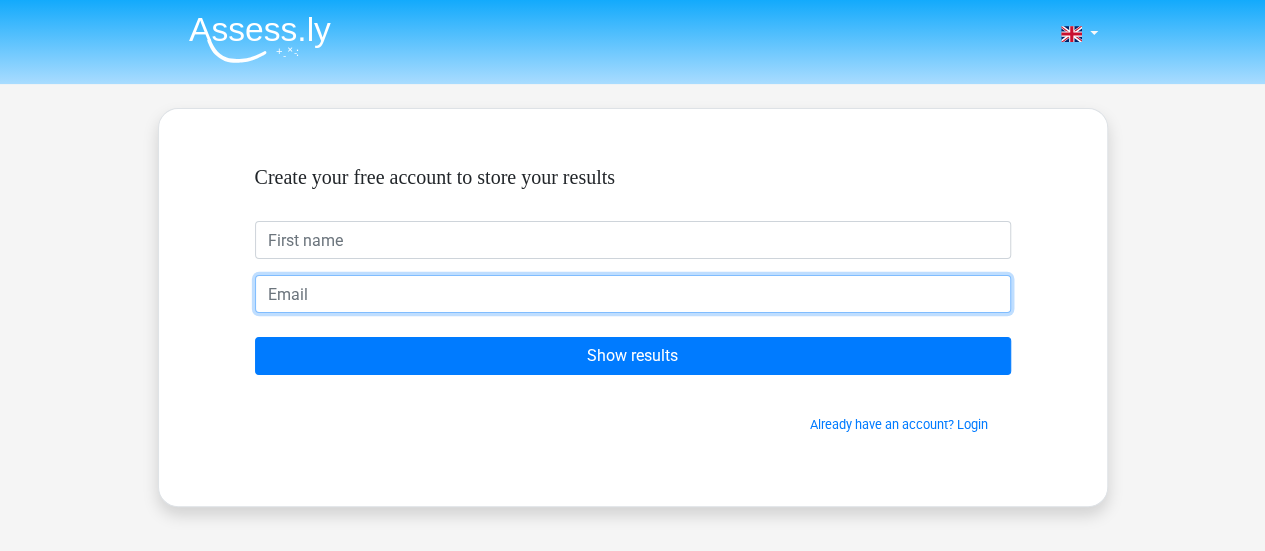 click at bounding box center (633, 294) 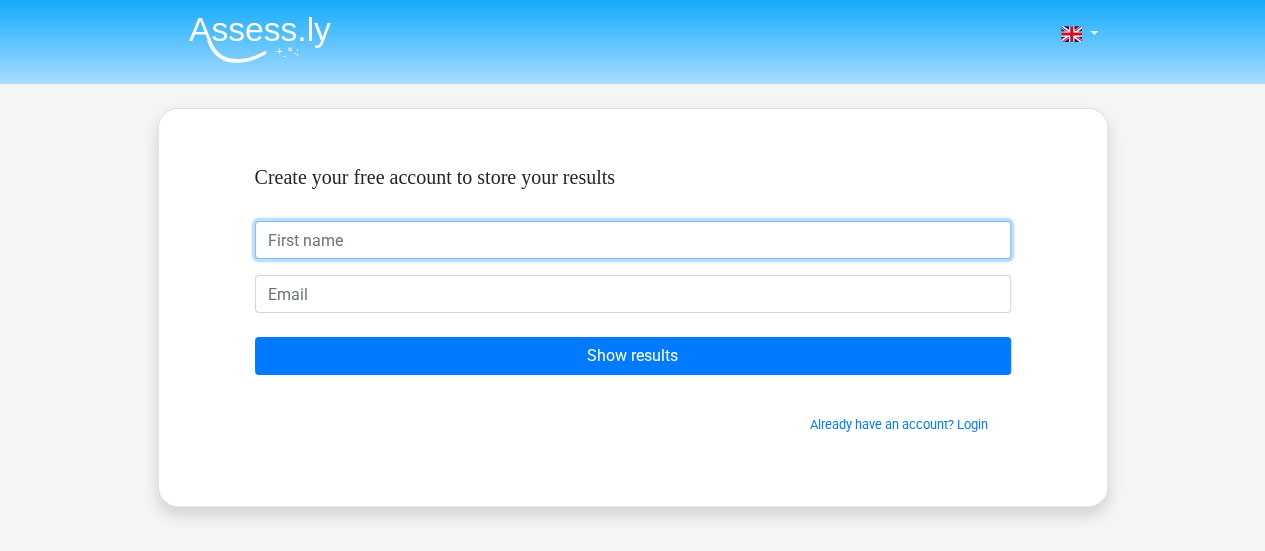 type on "[FIRST]" 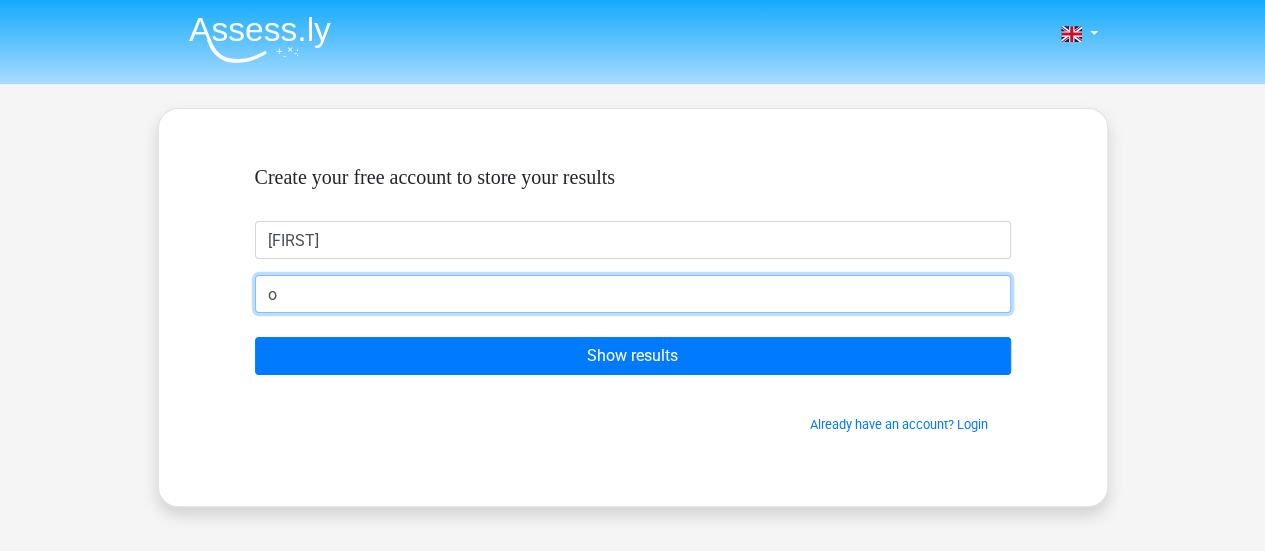 type on "[USERNAME]@example.com" 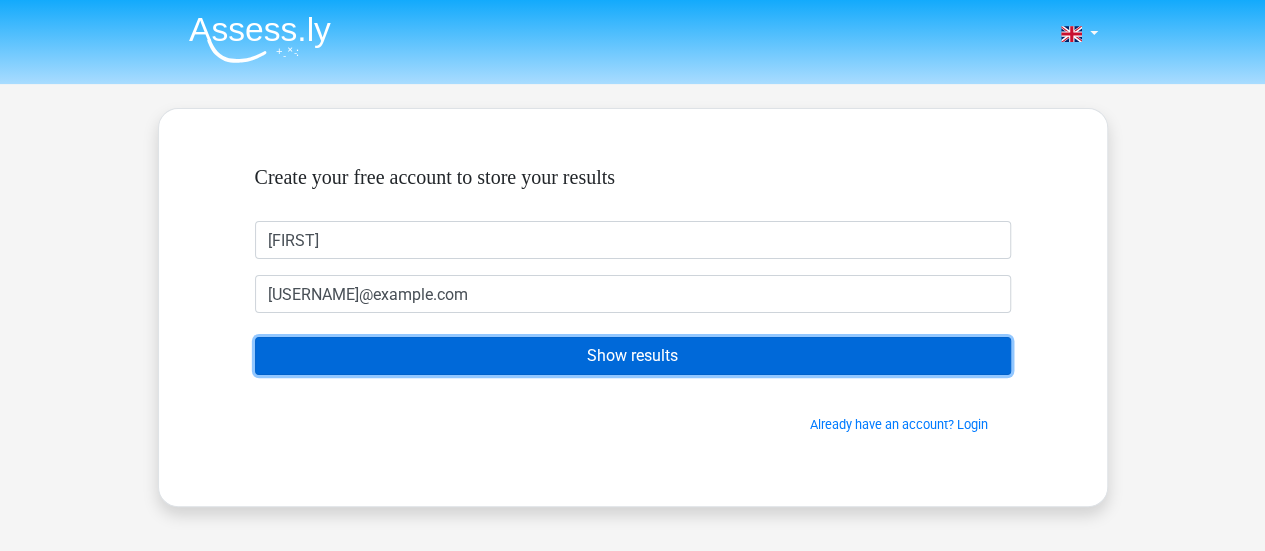 click on "Show results" at bounding box center (633, 356) 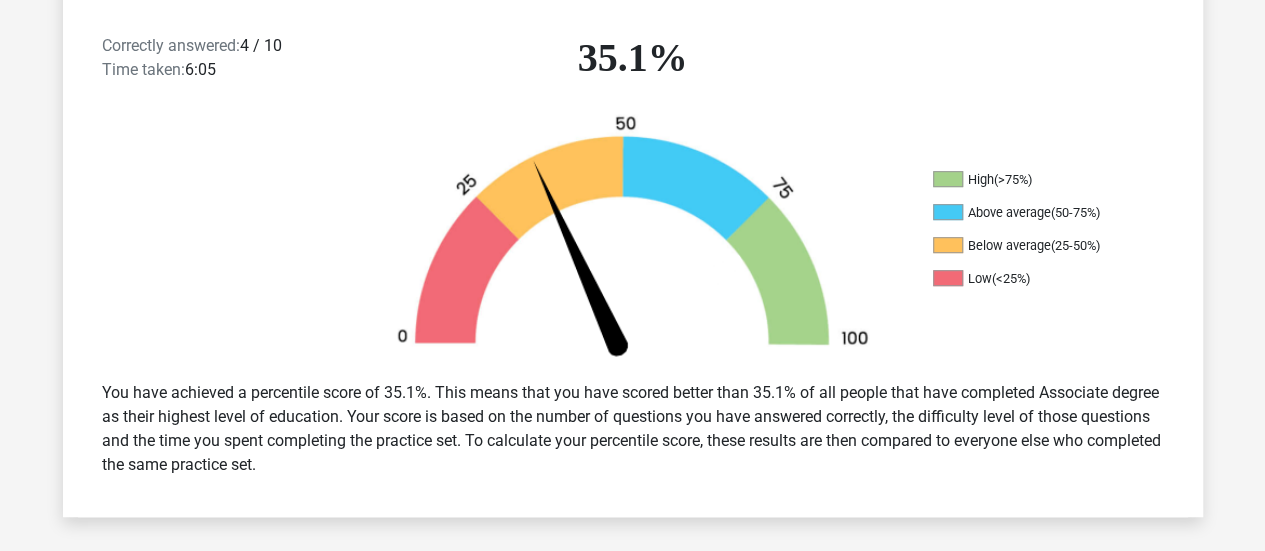scroll, scrollTop: 522, scrollLeft: 0, axis: vertical 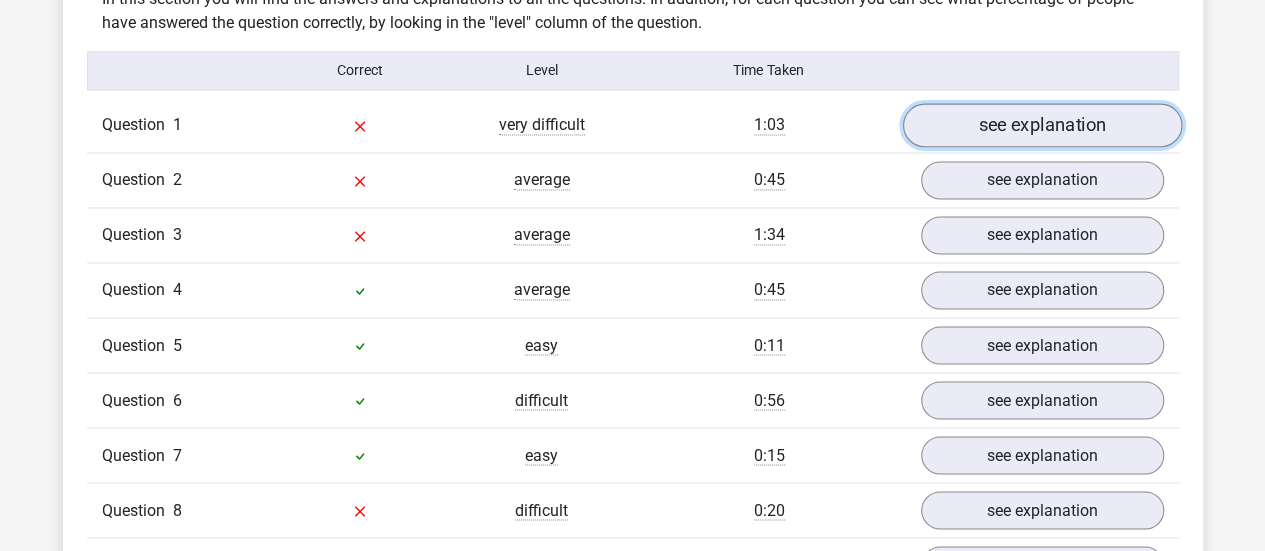 click on "see explanation" at bounding box center (1041, 125) 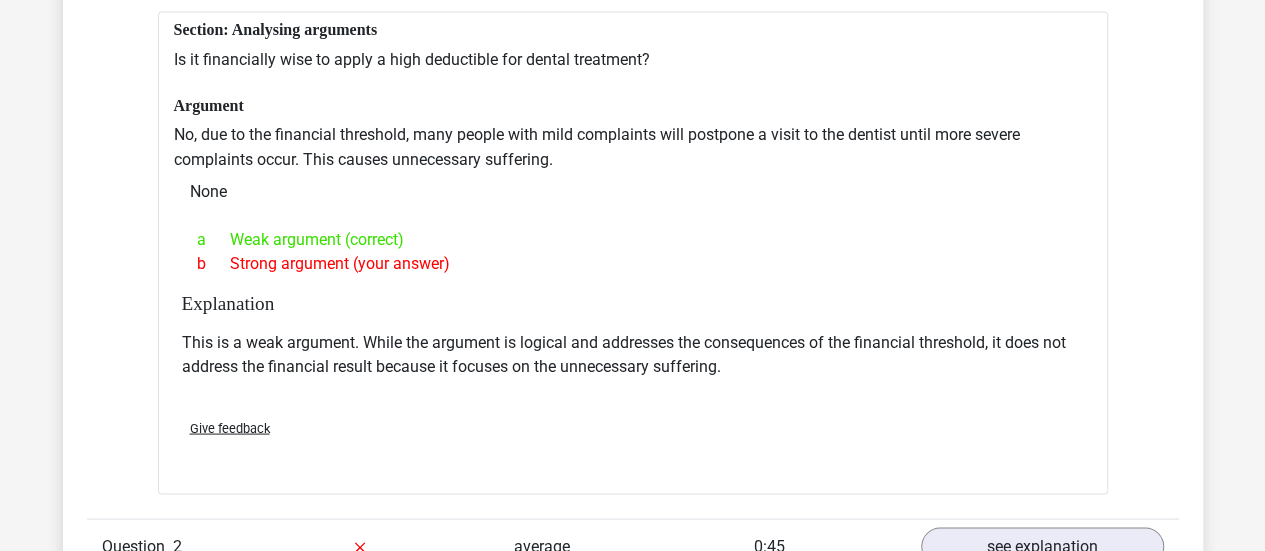 scroll, scrollTop: 1755, scrollLeft: 0, axis: vertical 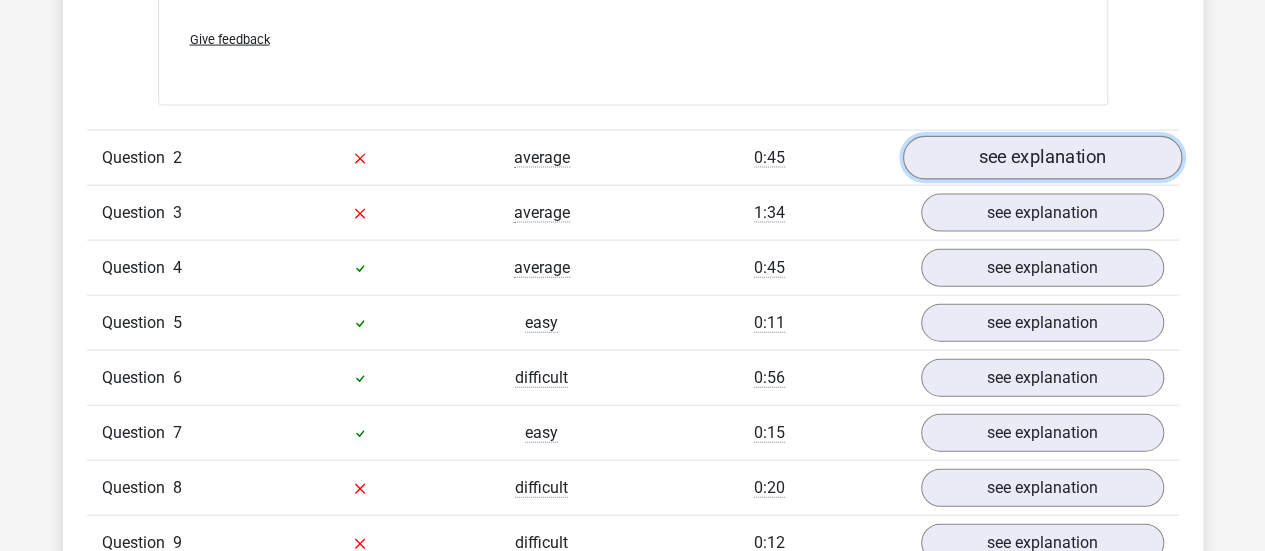 click on "see explanation" at bounding box center [1041, 158] 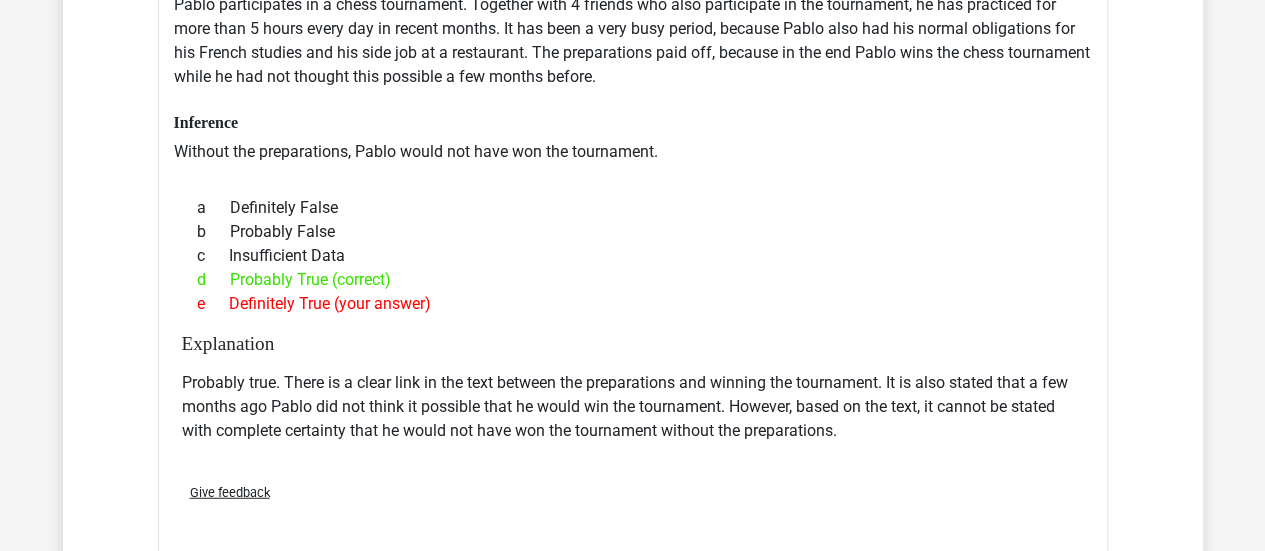 scroll, scrollTop: 2402, scrollLeft: 0, axis: vertical 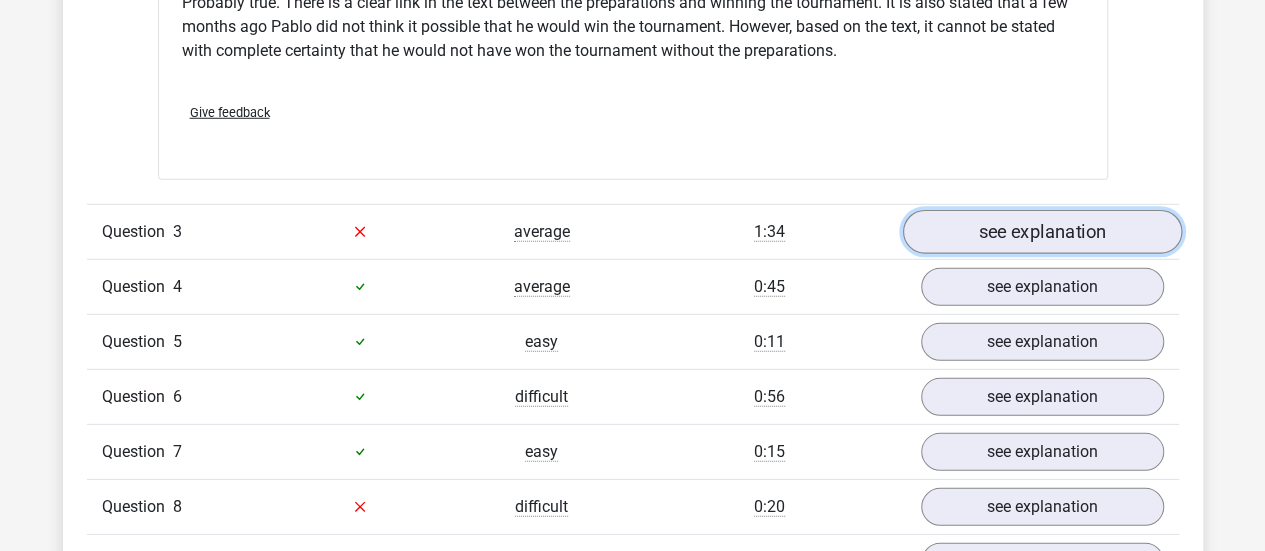 click on "see explanation" at bounding box center (1041, 232) 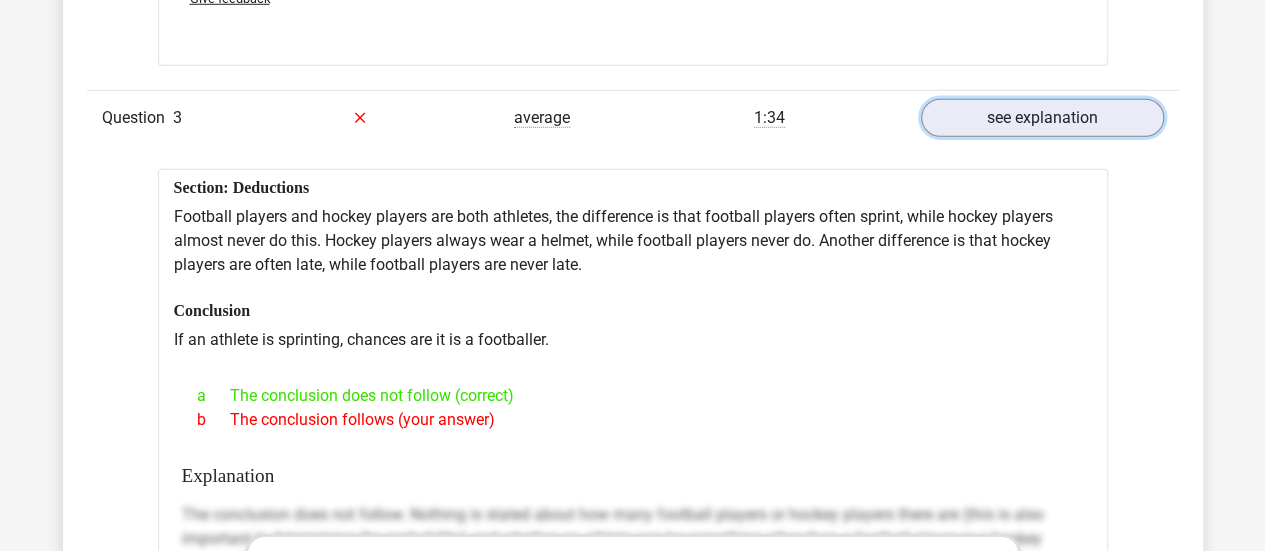 scroll, scrollTop: 2891, scrollLeft: 0, axis: vertical 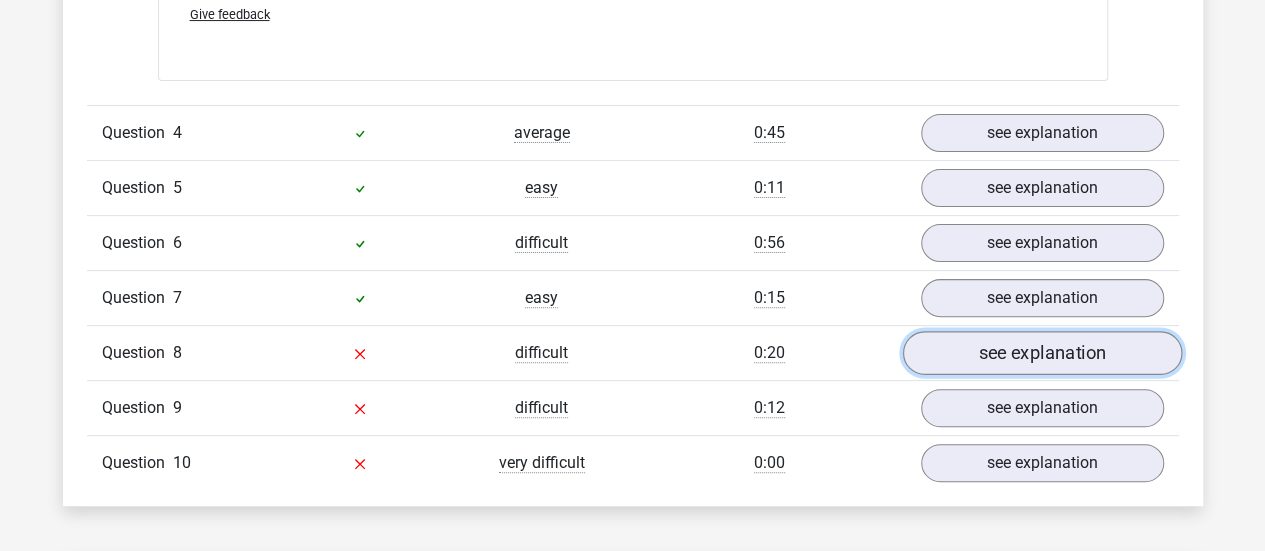 click on "see explanation" at bounding box center [1041, 353] 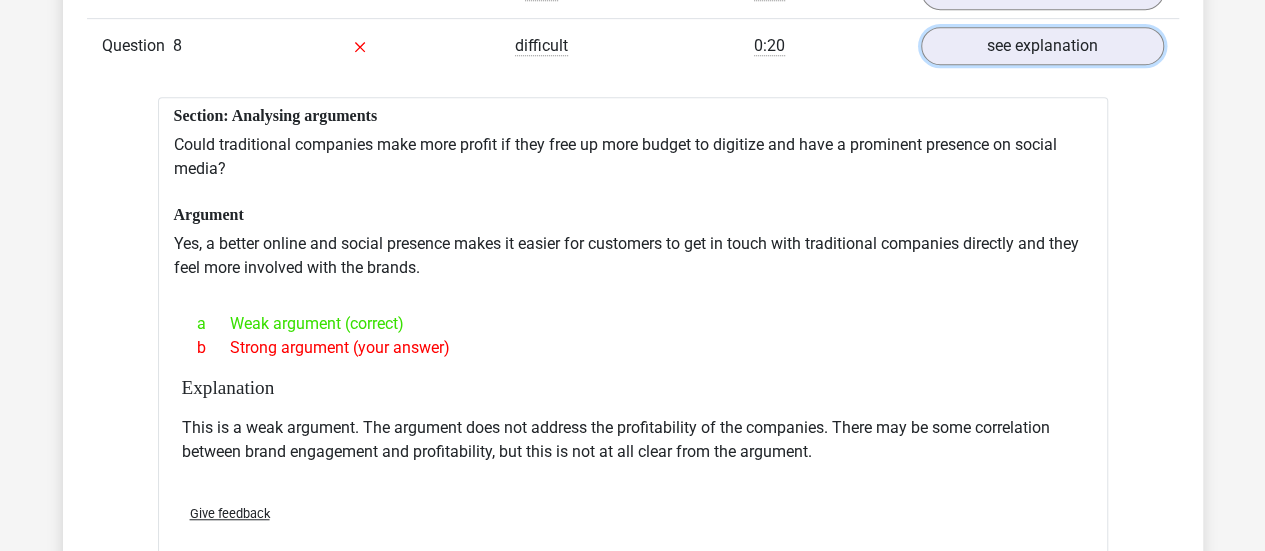 scroll, scrollTop: 4304, scrollLeft: 0, axis: vertical 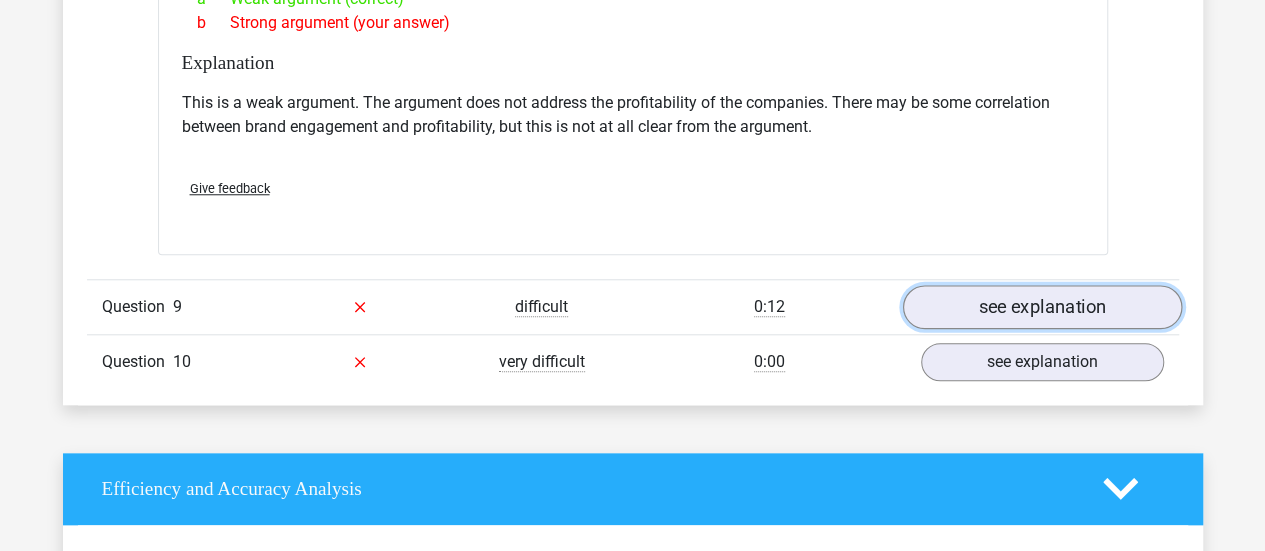 click on "see explanation" at bounding box center [1041, 307] 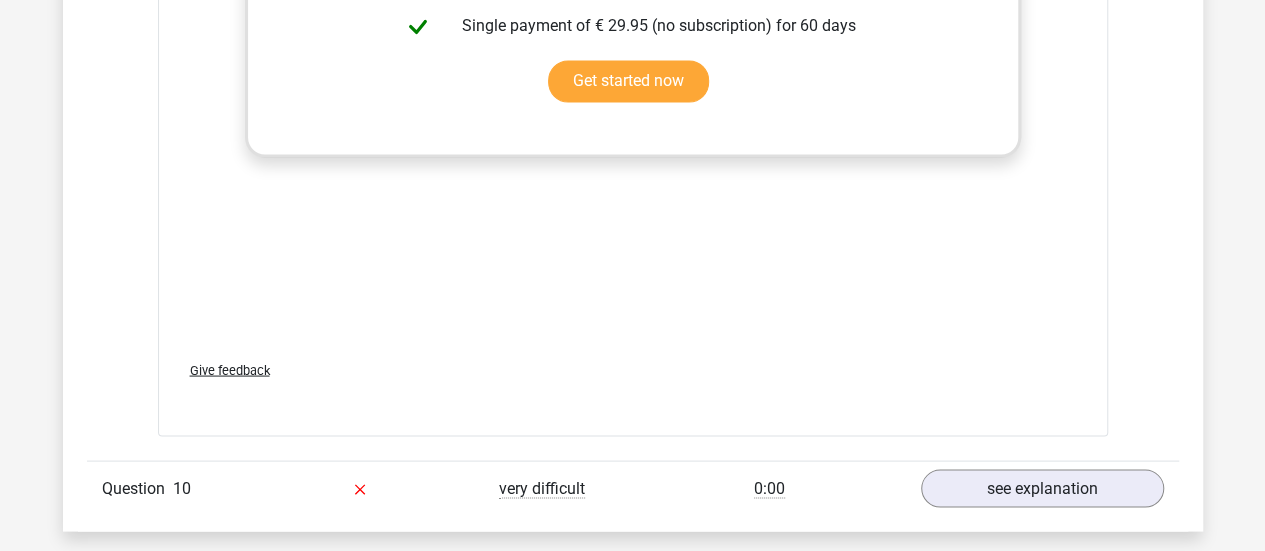 scroll, scrollTop: 422, scrollLeft: 0, axis: vertical 